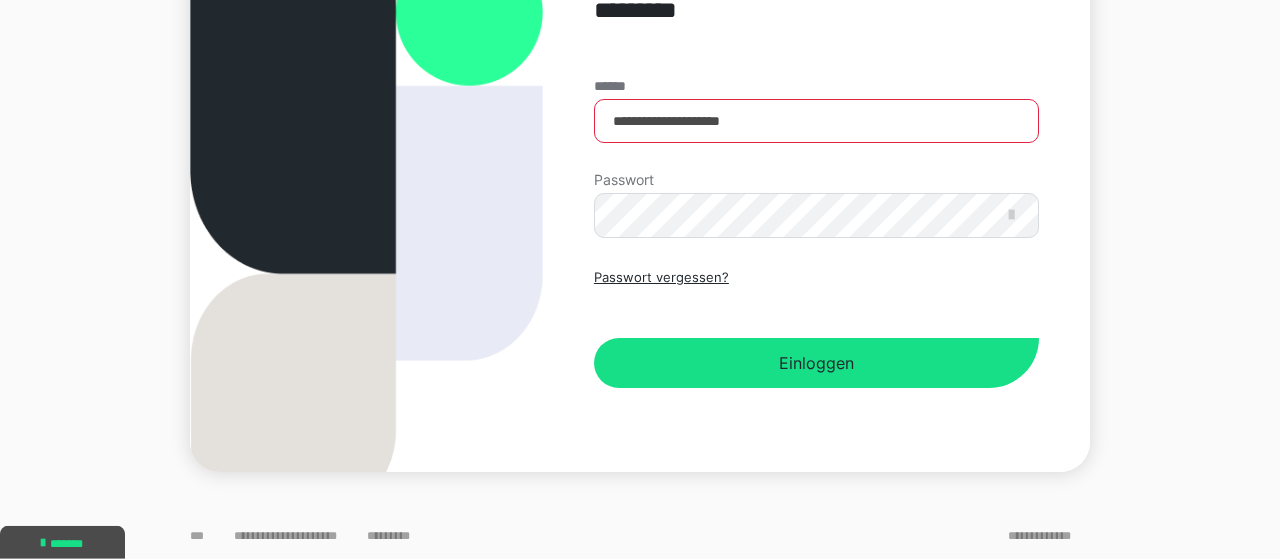 scroll, scrollTop: 216, scrollLeft: 0, axis: vertical 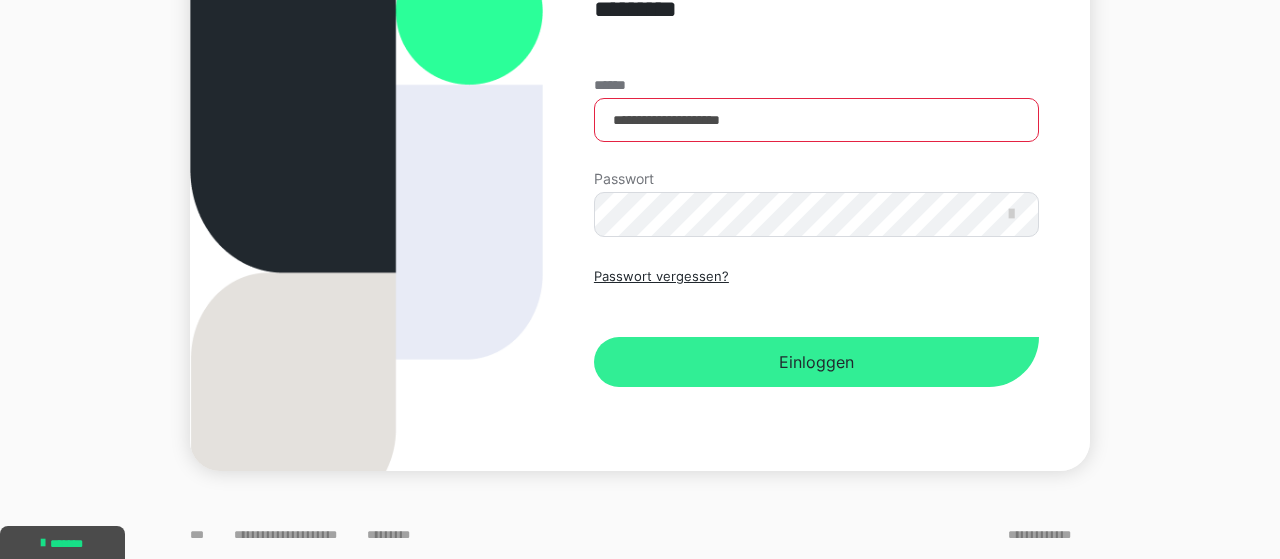 click on "Einloggen" at bounding box center [816, 362] 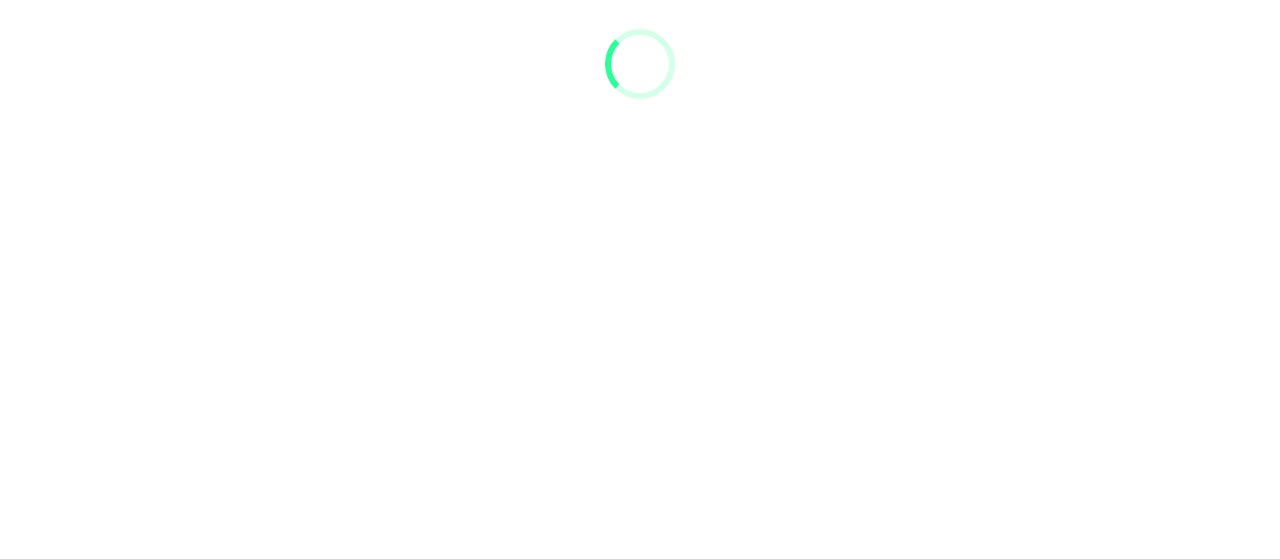 scroll, scrollTop: 0, scrollLeft: 0, axis: both 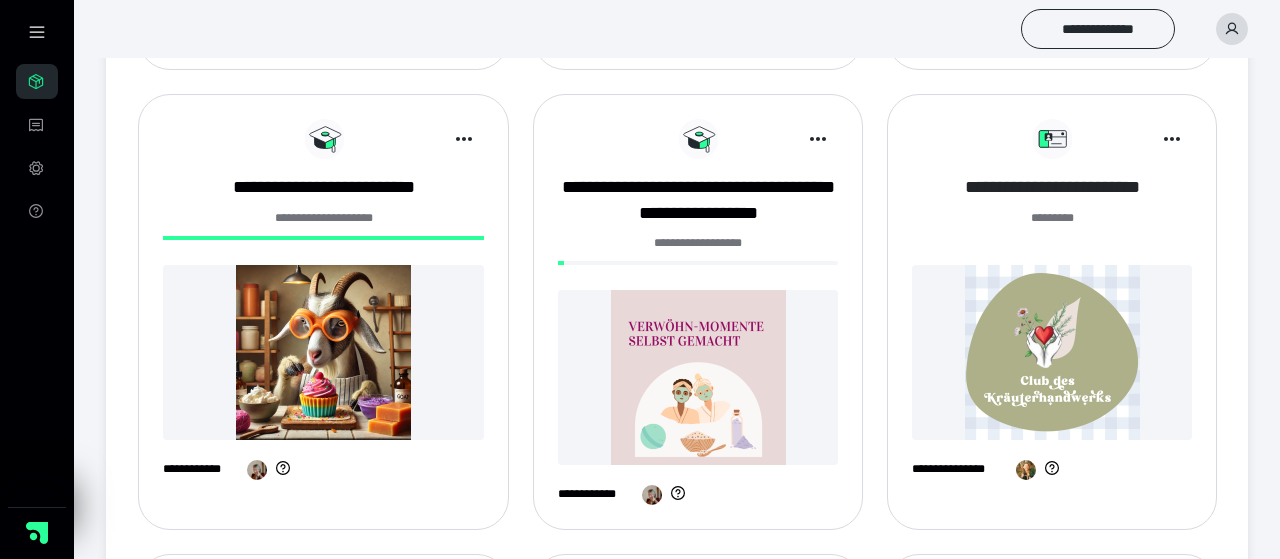 click on "**********" at bounding box center (1052, 187) 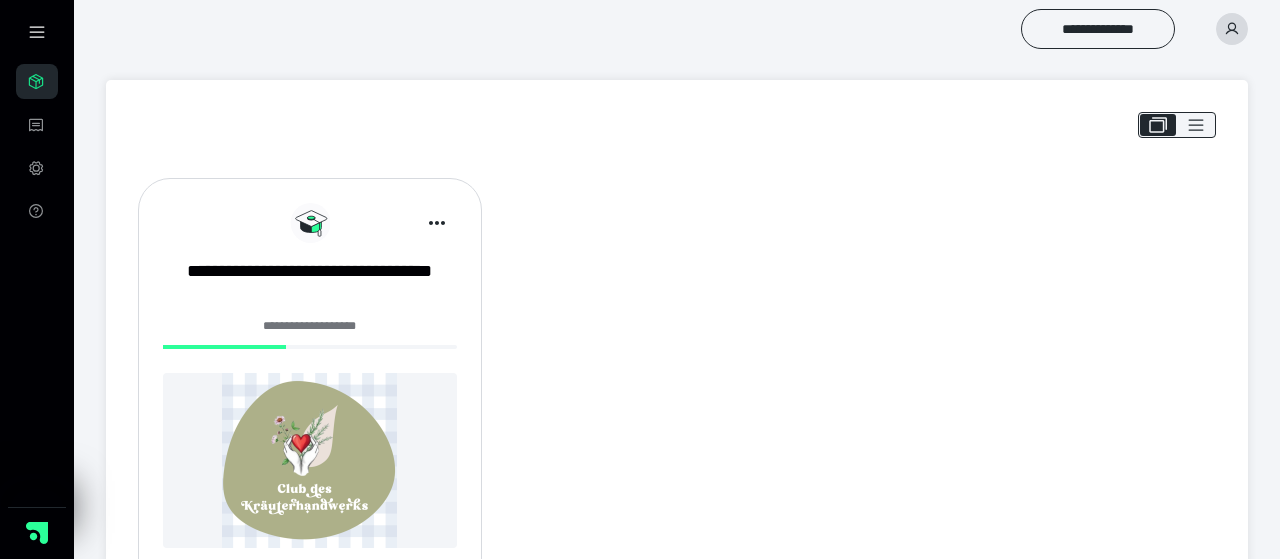 scroll, scrollTop: 109, scrollLeft: 0, axis: vertical 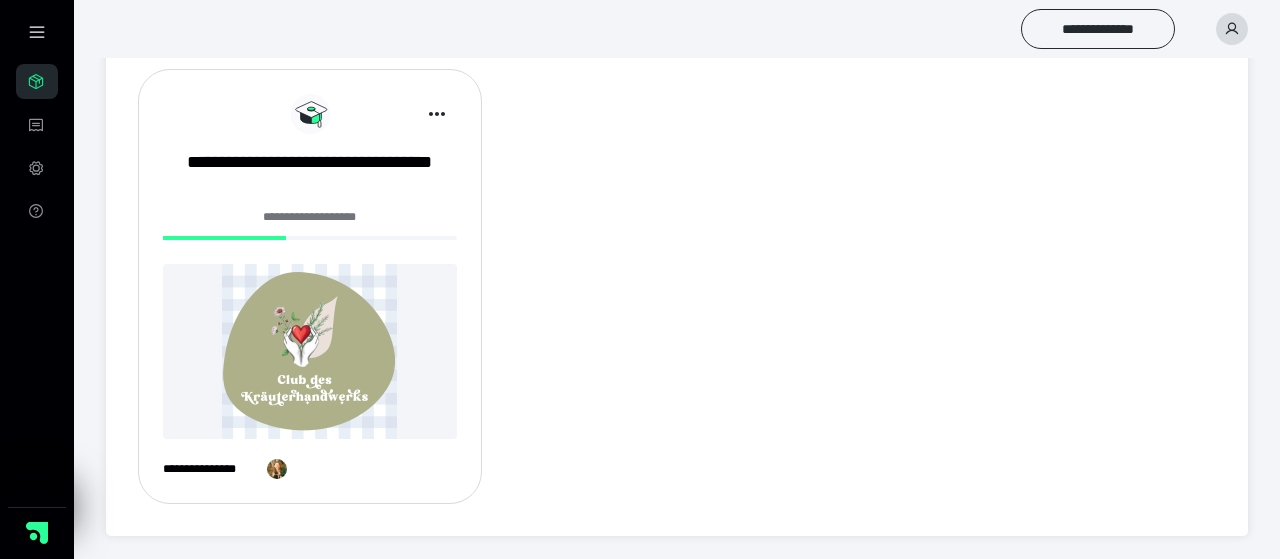 click at bounding box center (310, 351) 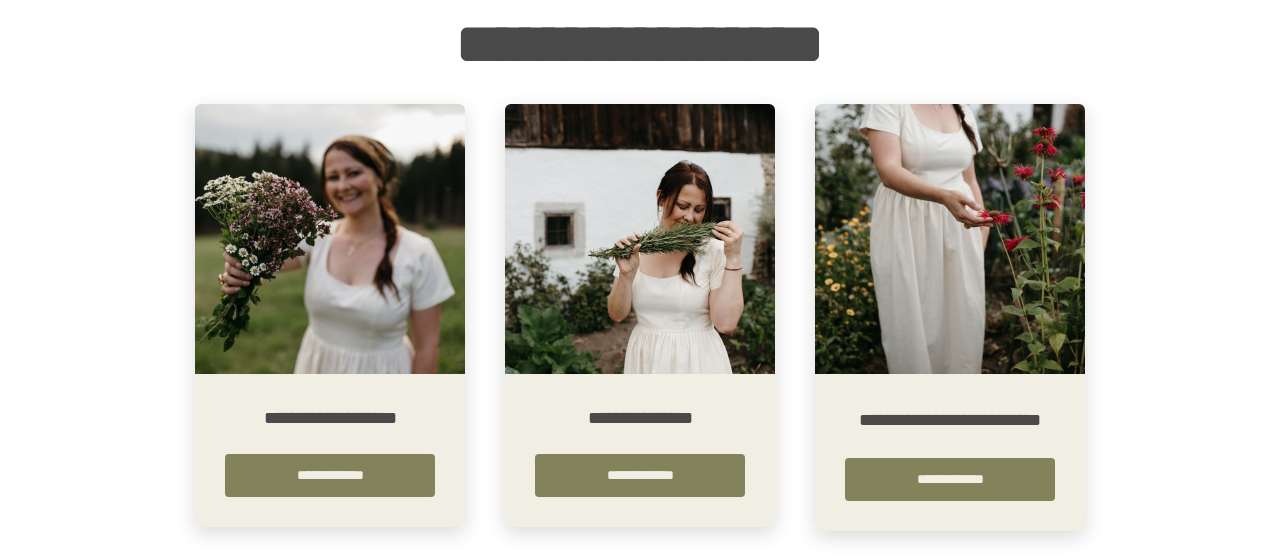 scroll, scrollTop: 422, scrollLeft: 0, axis: vertical 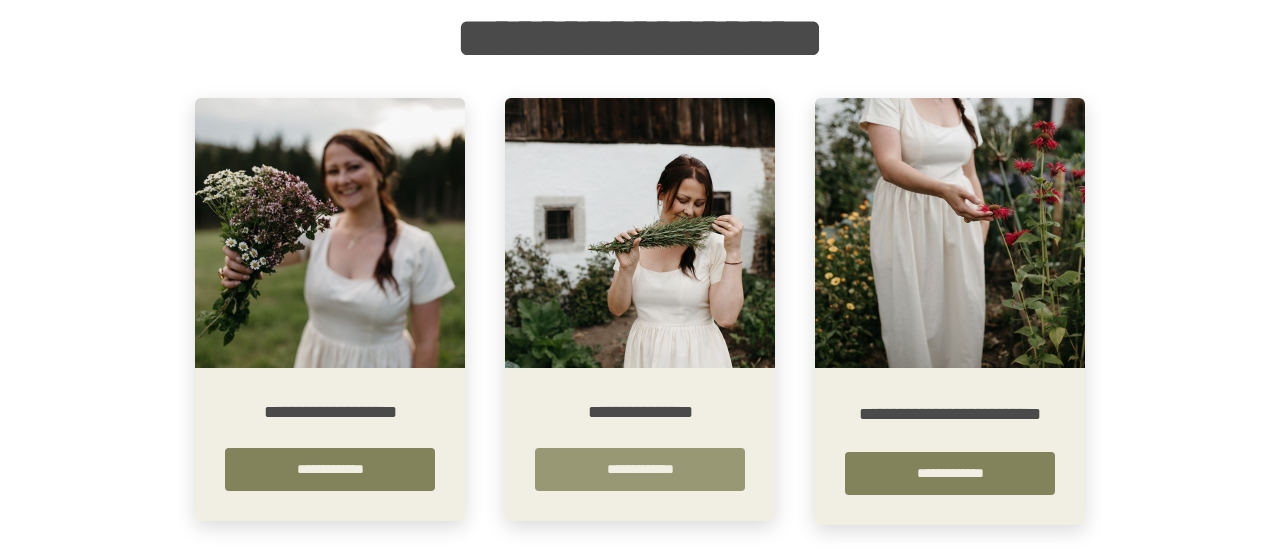 click on "**********" at bounding box center [640, 469] 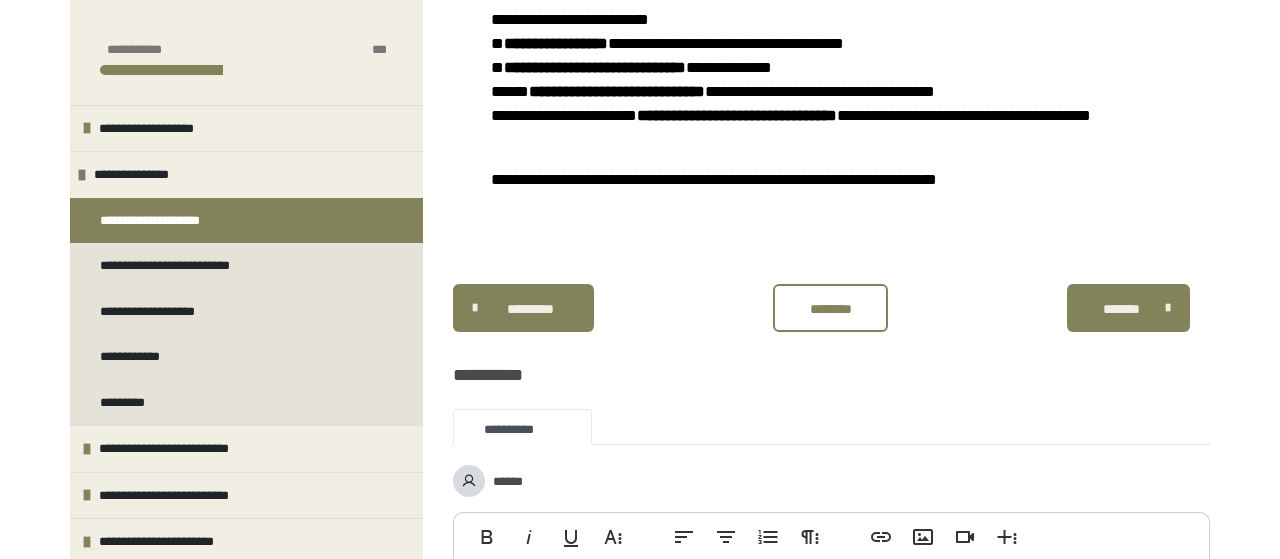 scroll, scrollTop: 739, scrollLeft: 0, axis: vertical 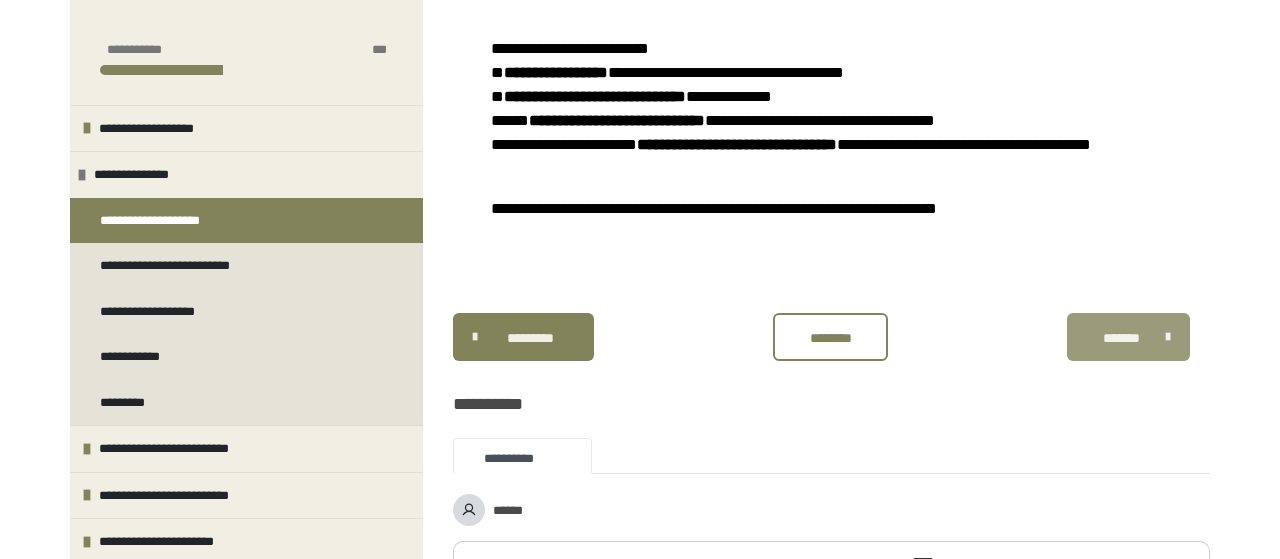 click on "*******" at bounding box center (1121, 338) 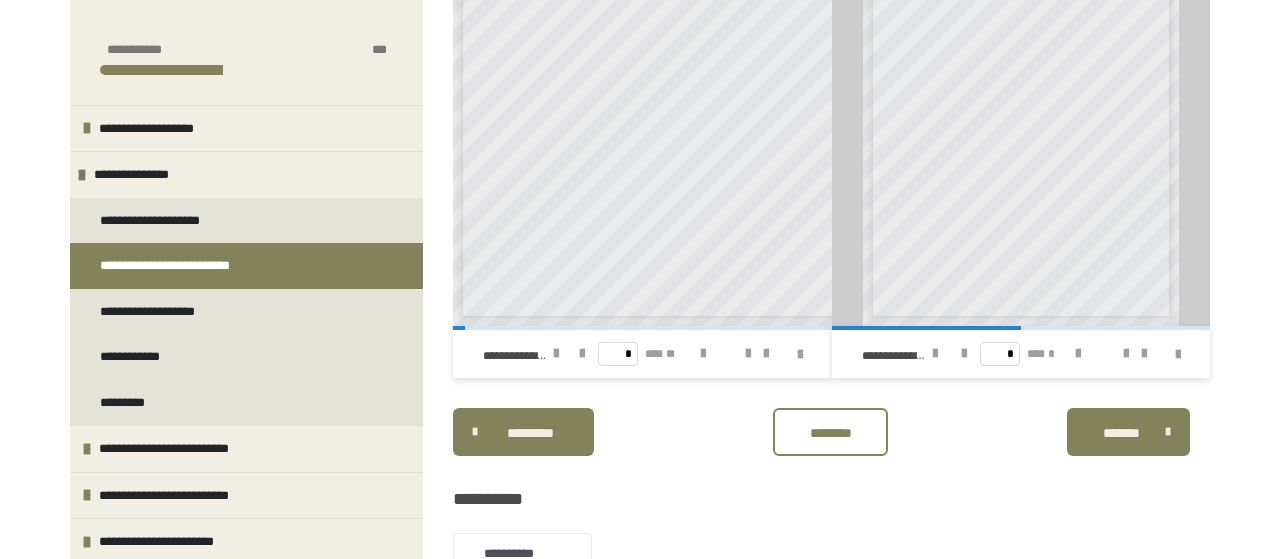 scroll, scrollTop: 1239, scrollLeft: 0, axis: vertical 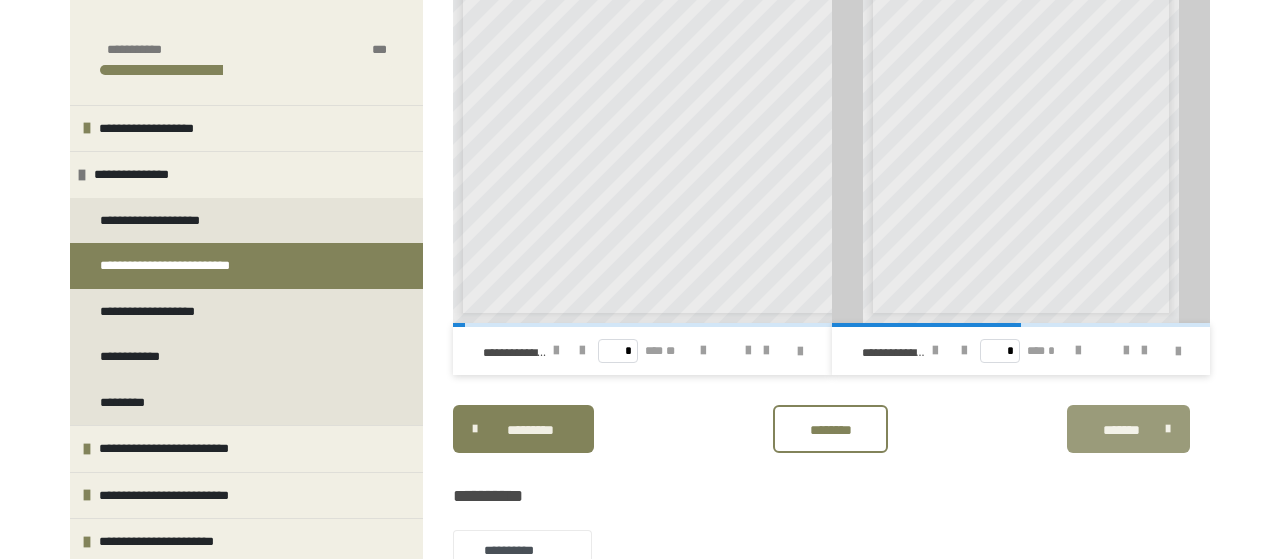 click on "*******" at bounding box center [1128, 429] 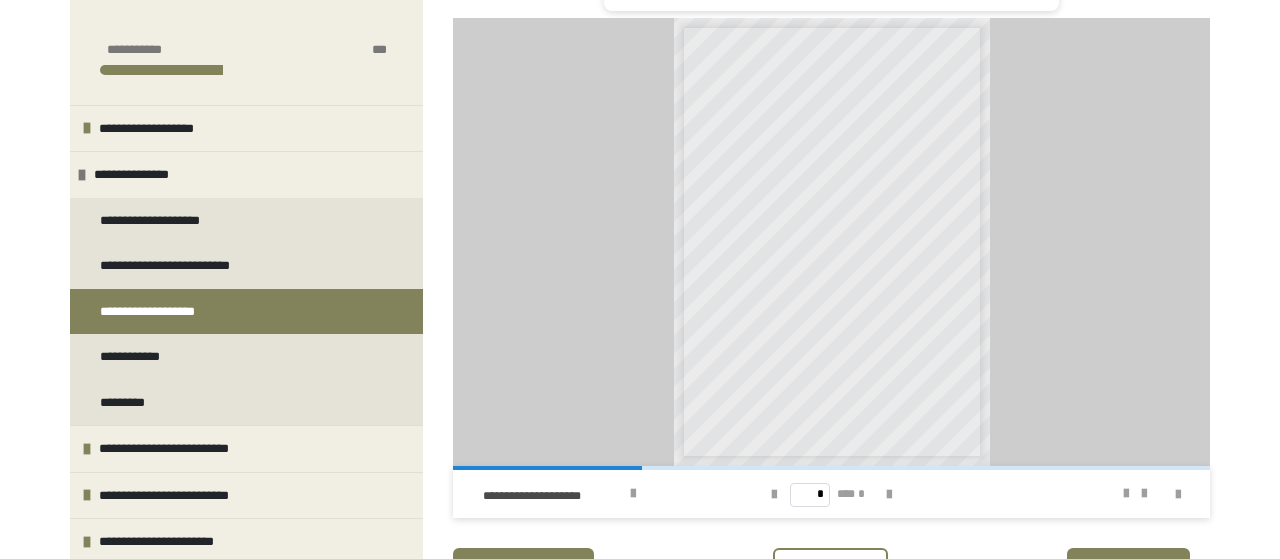 scroll, scrollTop: 1239, scrollLeft: 0, axis: vertical 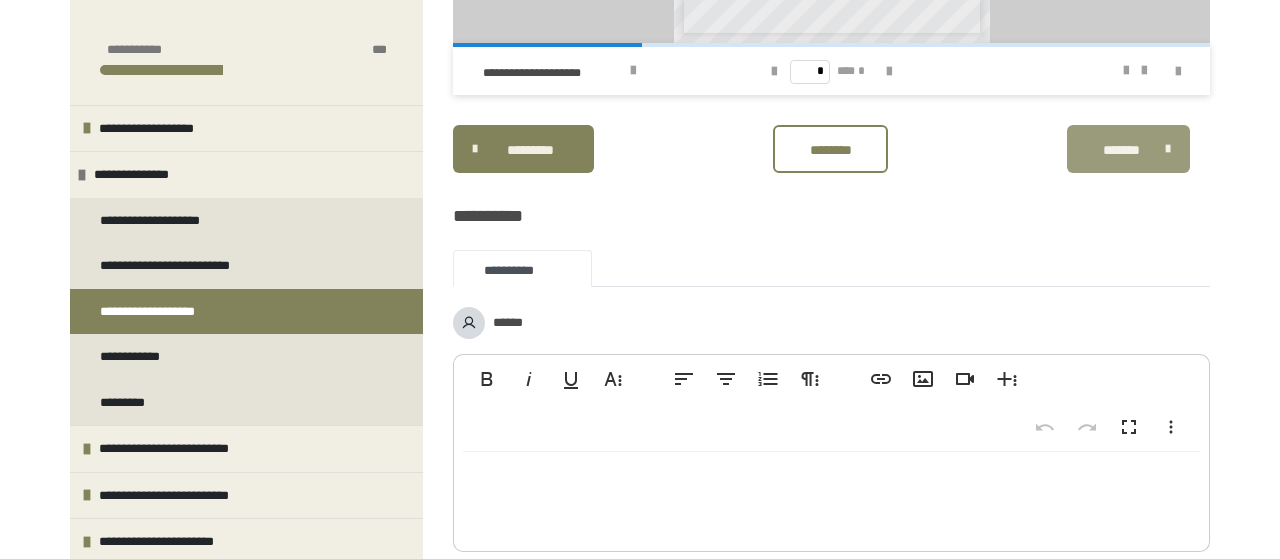 click on "*******" at bounding box center (1121, 150) 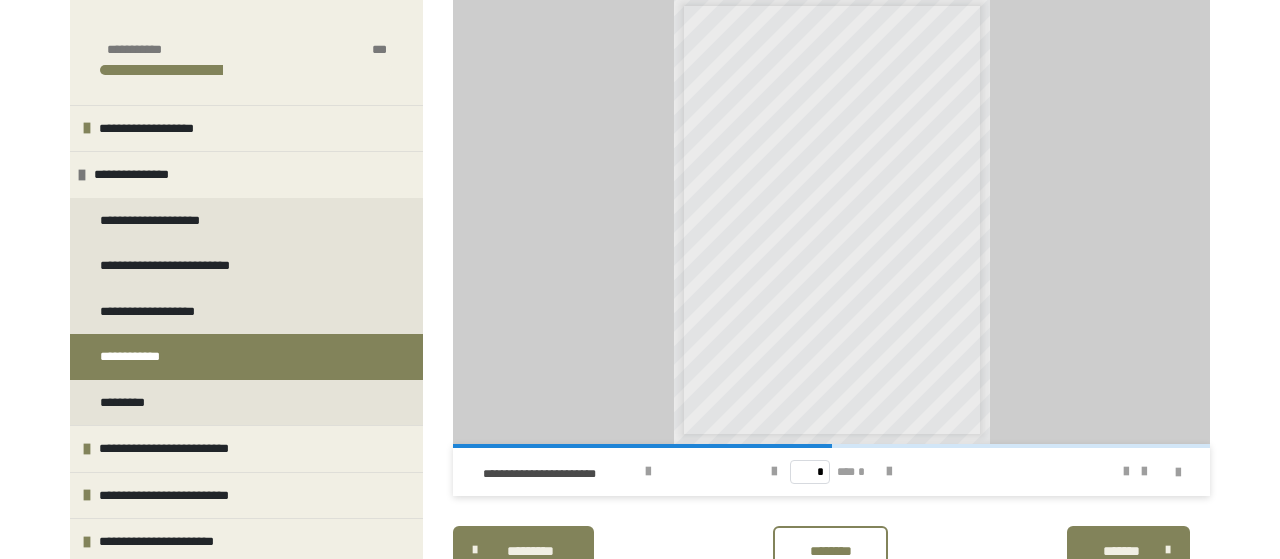 scroll, scrollTop: 670, scrollLeft: 0, axis: vertical 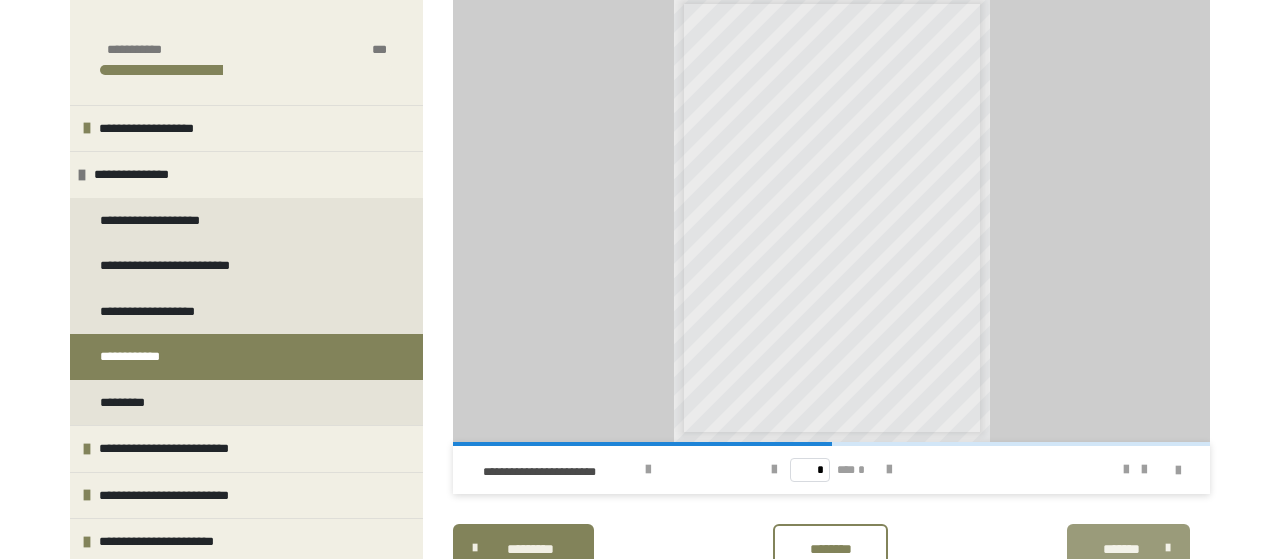 click on "*******" at bounding box center (1128, 548) 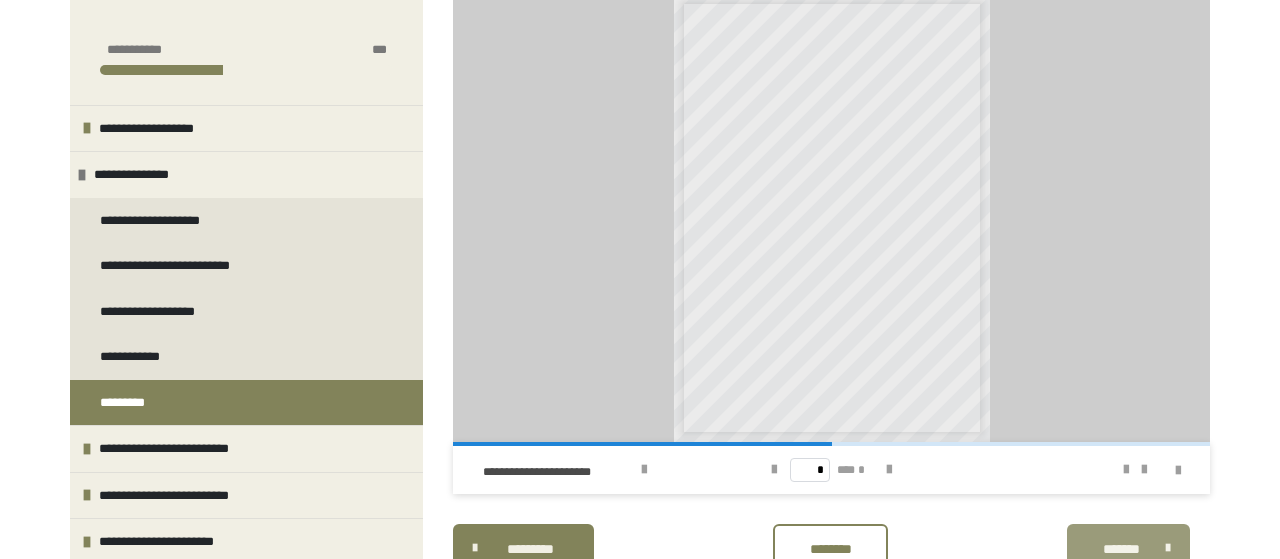 click on "*******" at bounding box center [1128, 548] 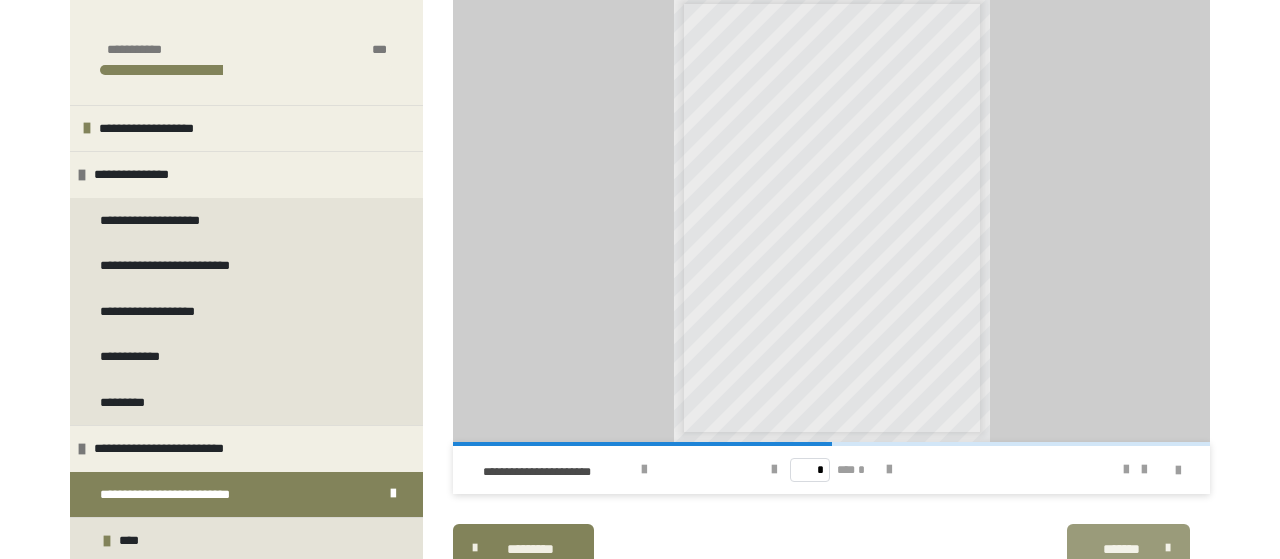 scroll, scrollTop: 372, scrollLeft: 0, axis: vertical 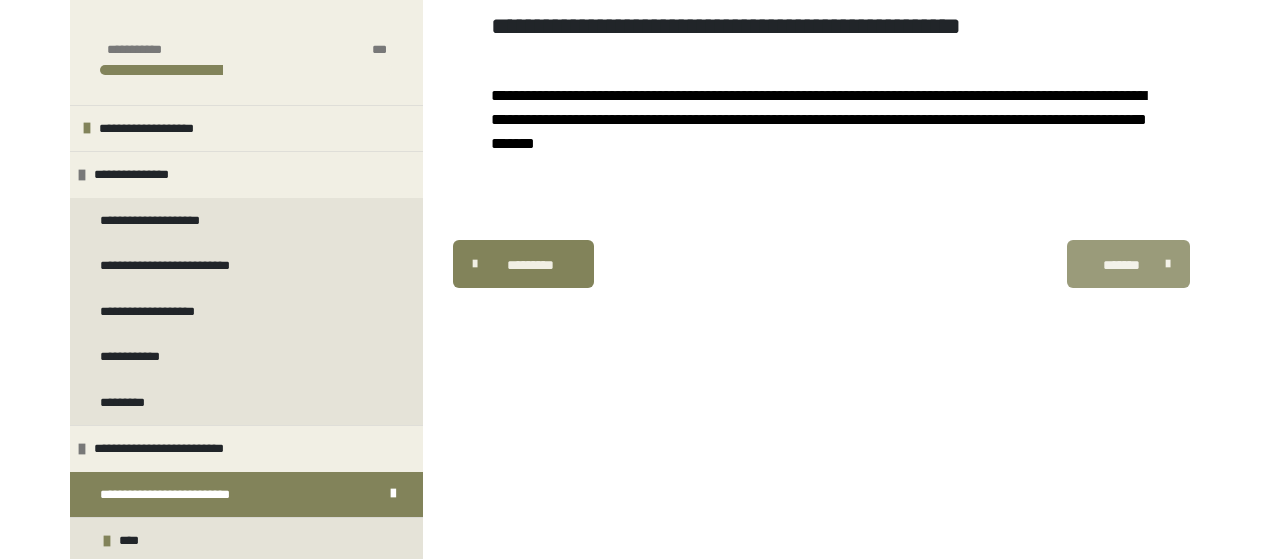 click on "*******" at bounding box center (1121, 265) 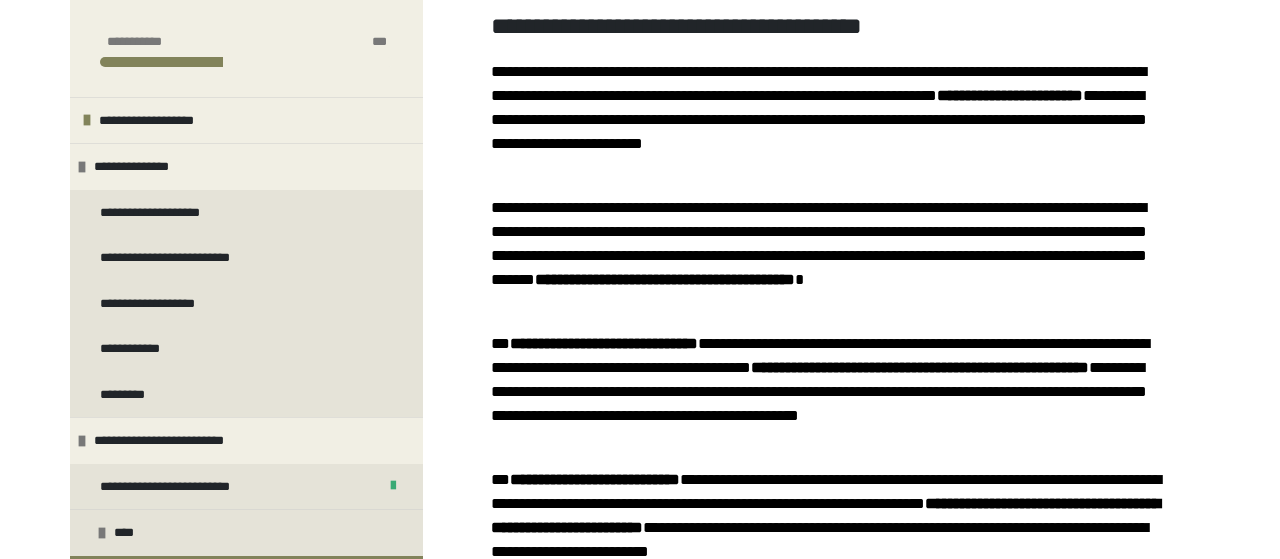 scroll, scrollTop: 0, scrollLeft: 0, axis: both 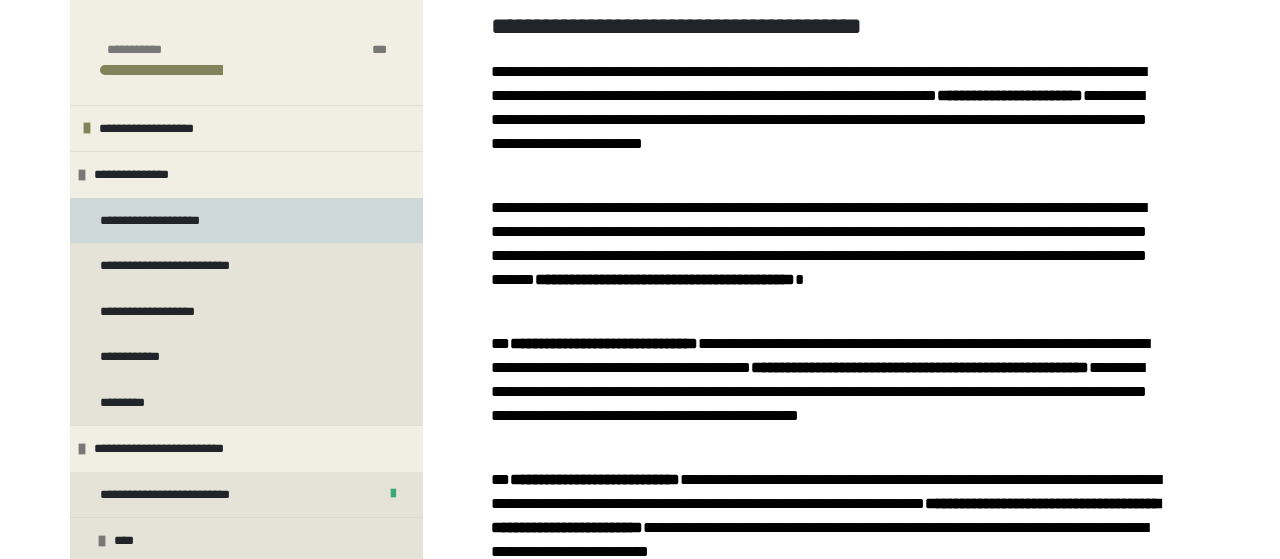 click on "**********" at bounding box center [246, 221] 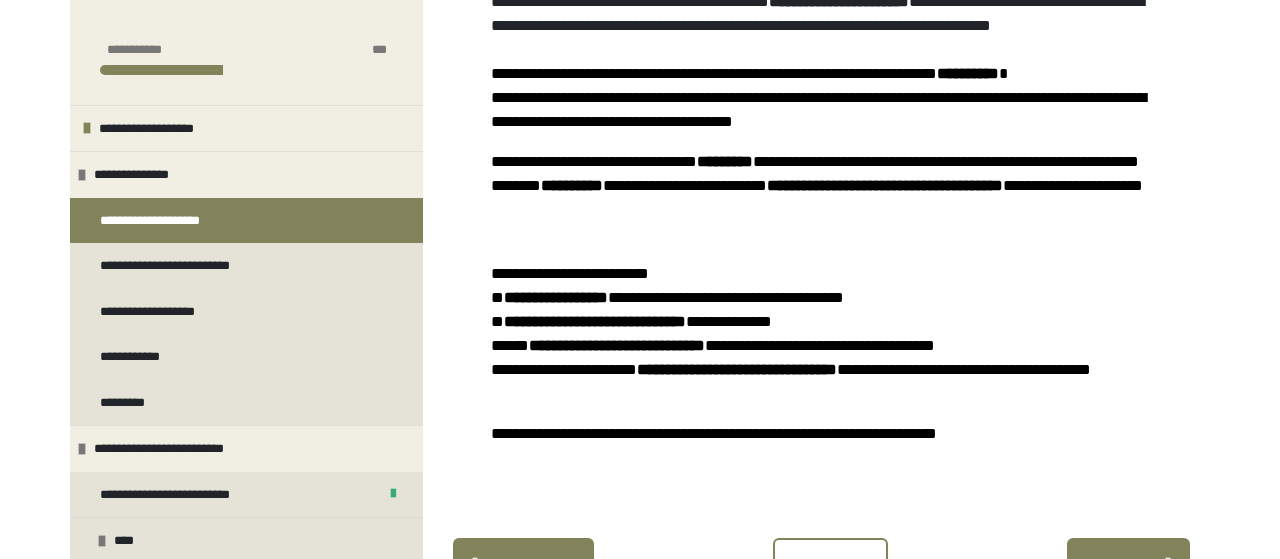 scroll, scrollTop: 725, scrollLeft: 0, axis: vertical 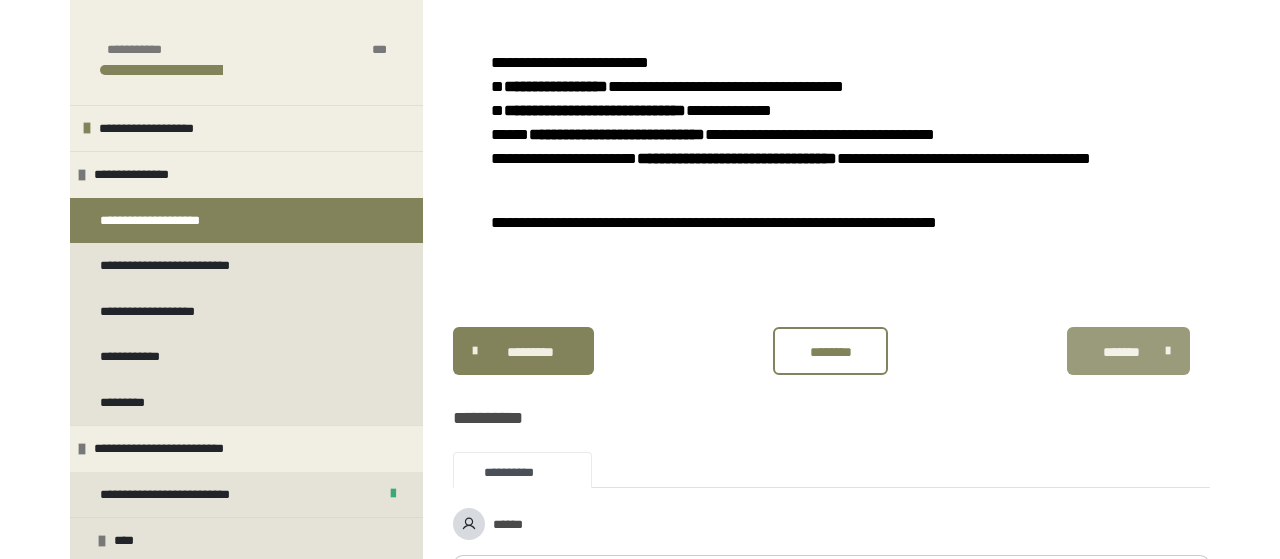 click on "*******" at bounding box center [1128, 351] 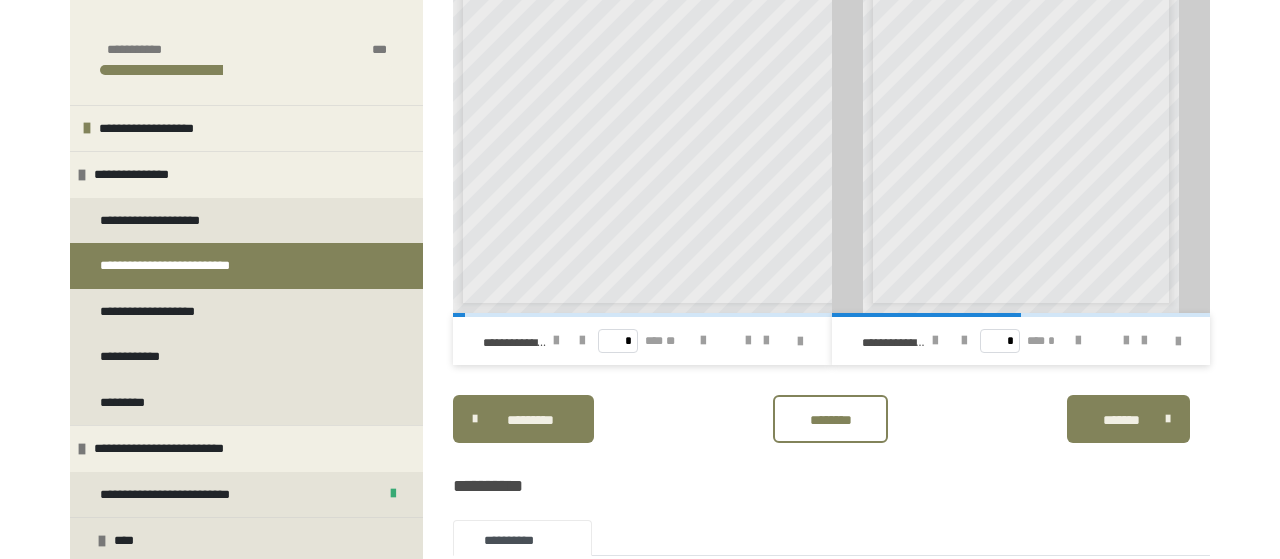 scroll, scrollTop: 1253, scrollLeft: 0, axis: vertical 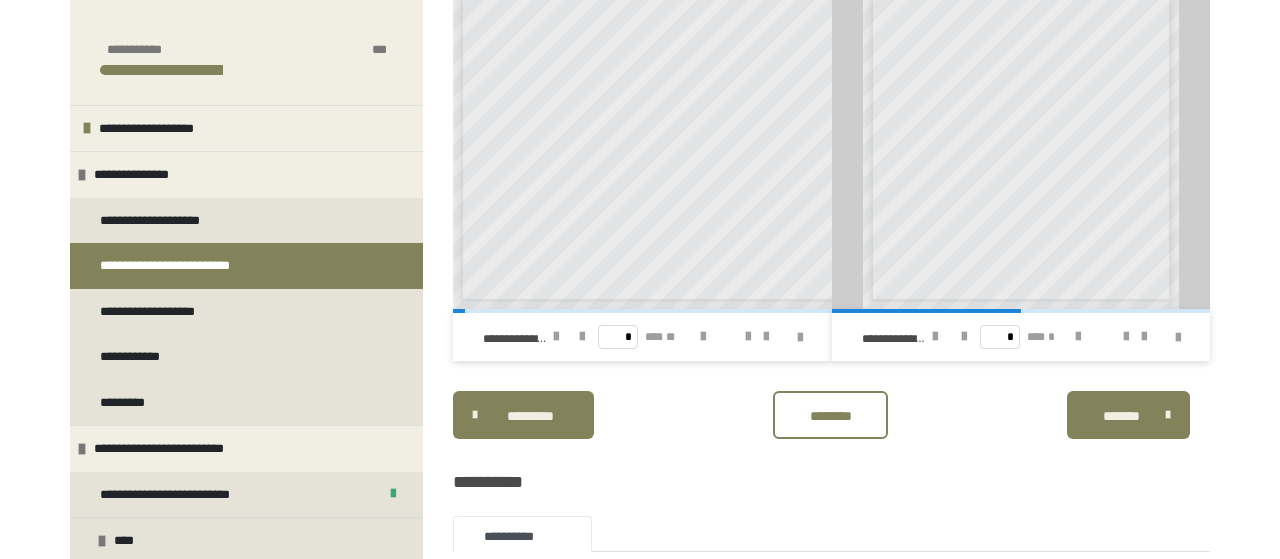 click at bounding box center [757, 337] 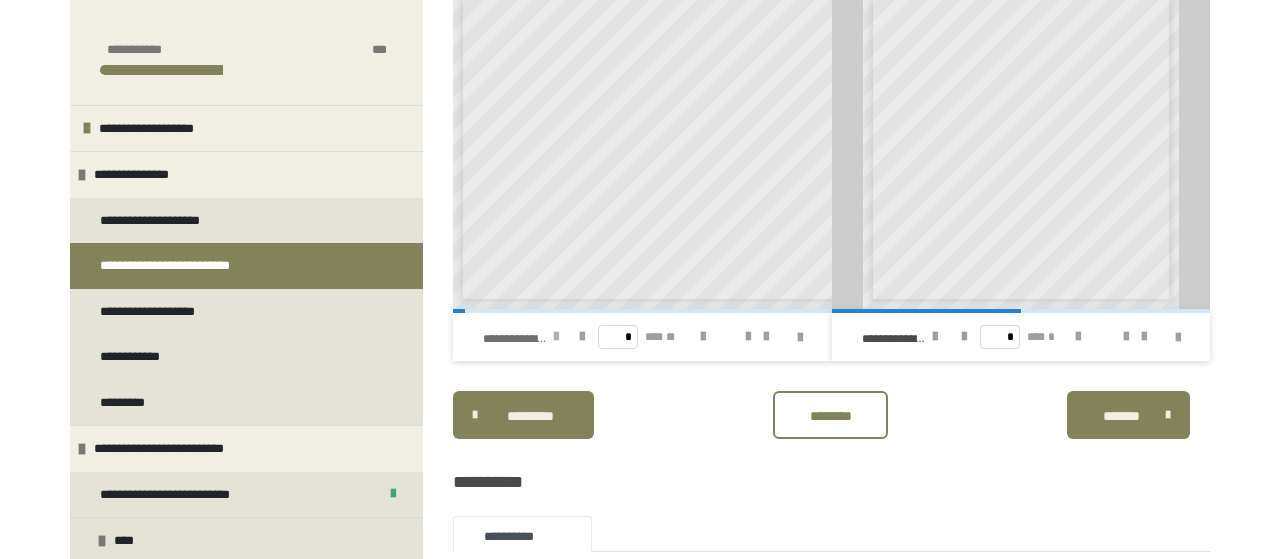click on "**********" at bounding box center (526, 337) 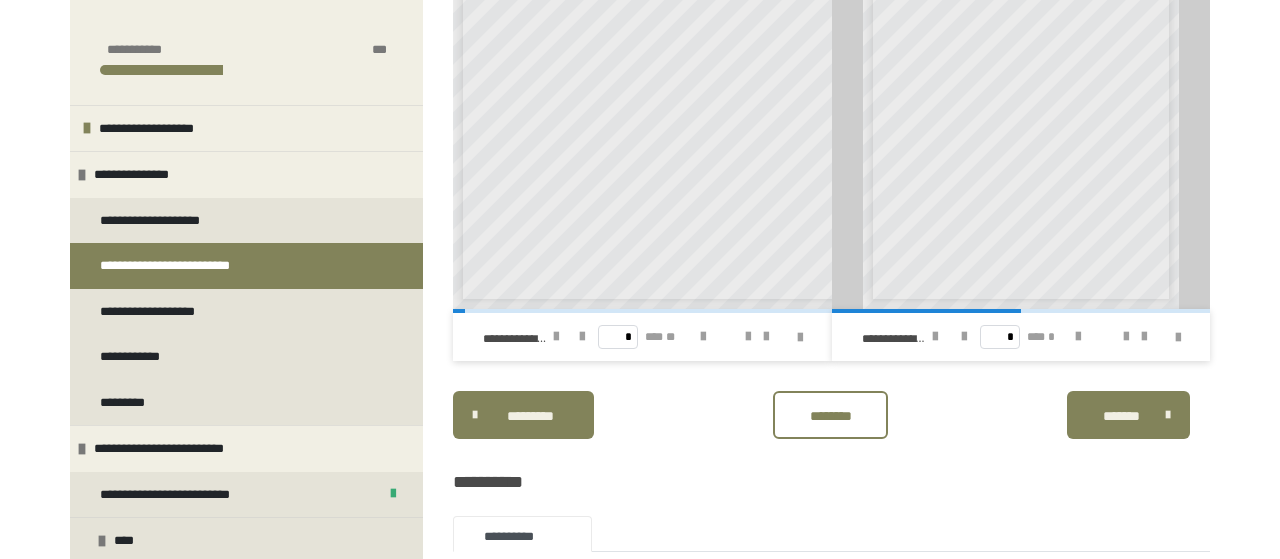 click at bounding box center (1135, 337) 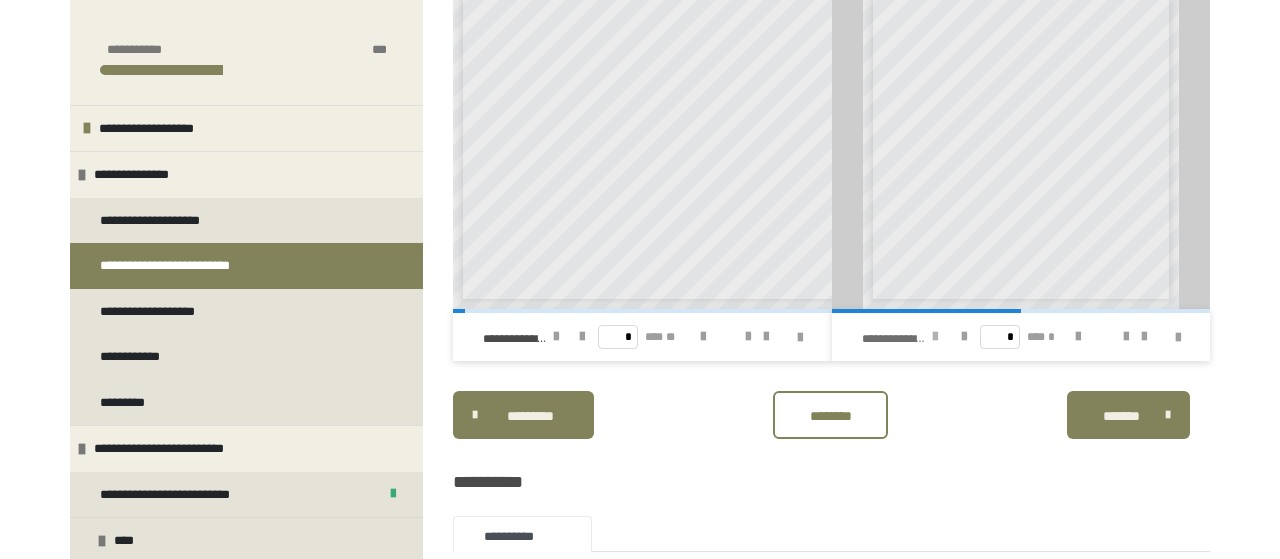 click at bounding box center [935, 337] 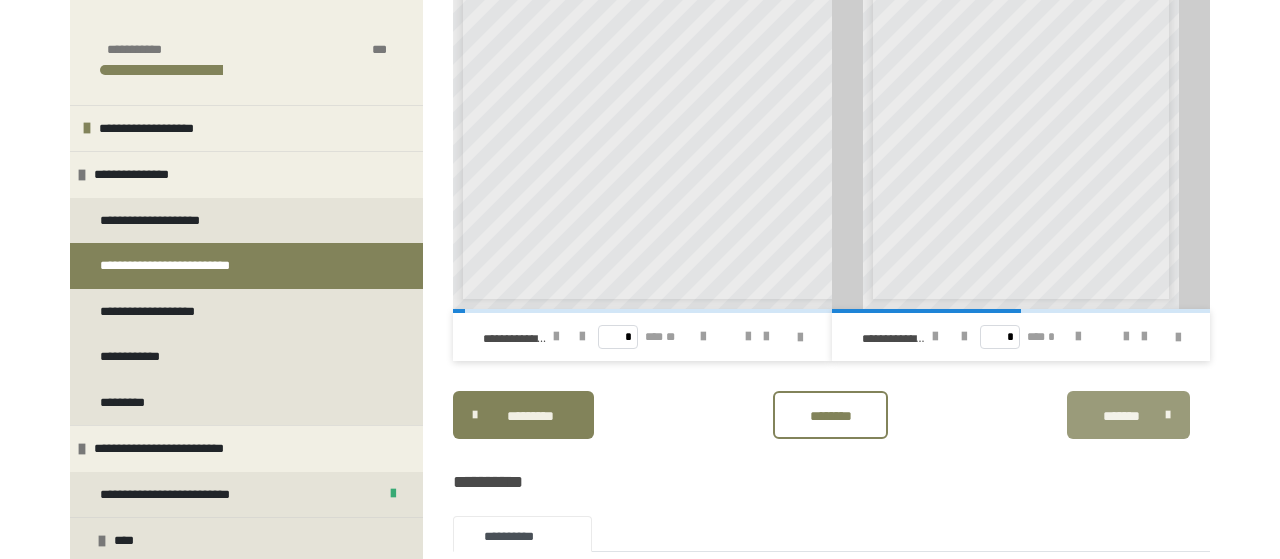 click on "*******" at bounding box center (1128, 415) 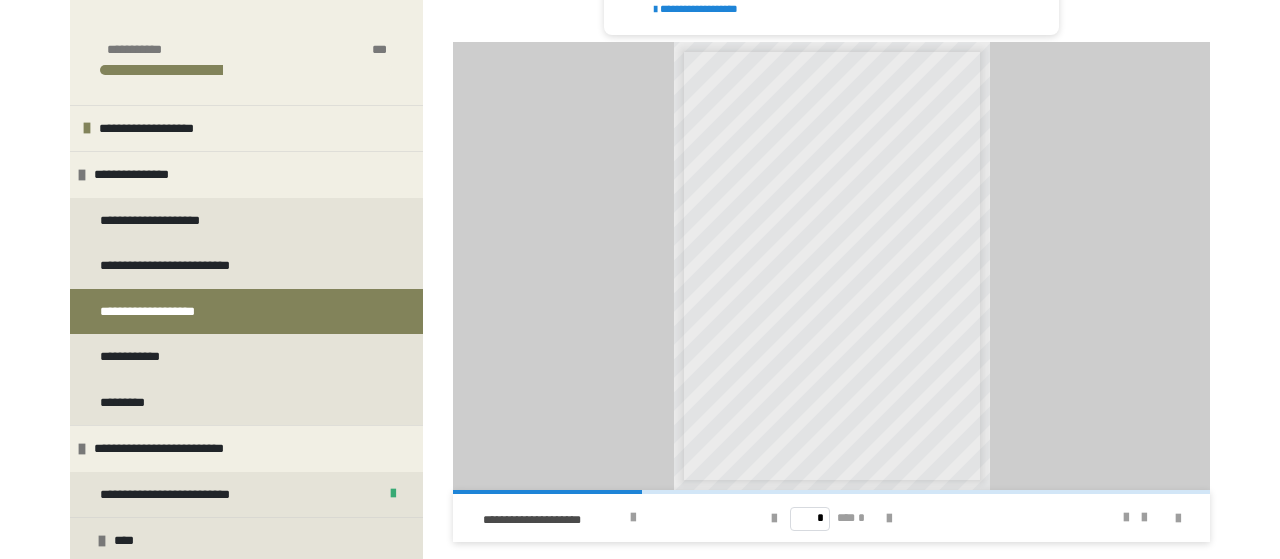 scroll, scrollTop: 831, scrollLeft: 0, axis: vertical 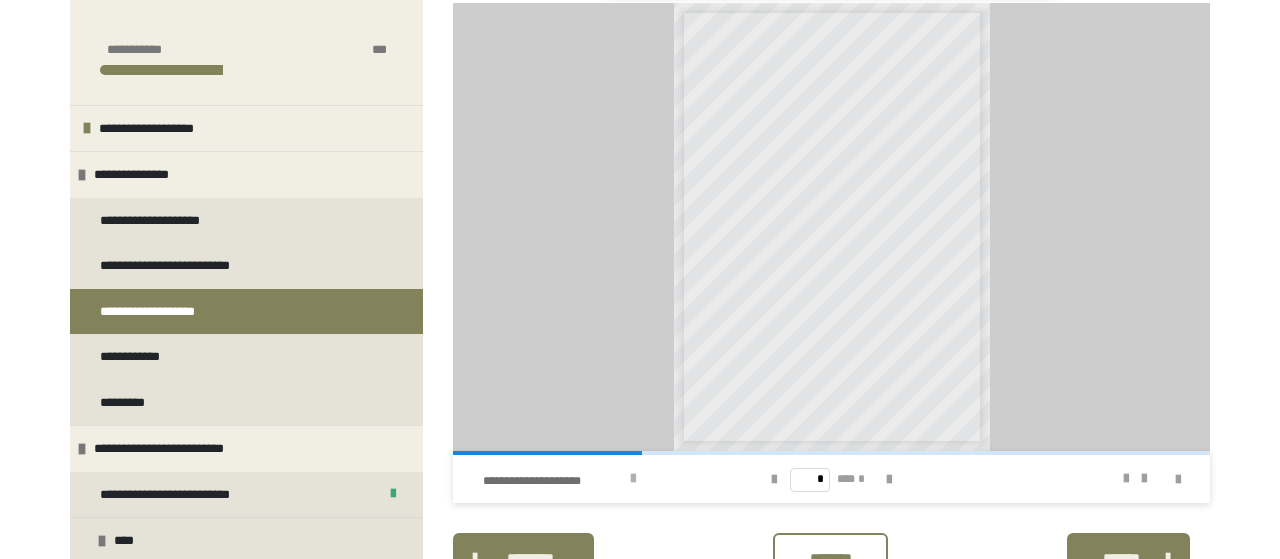 click at bounding box center [633, 479] 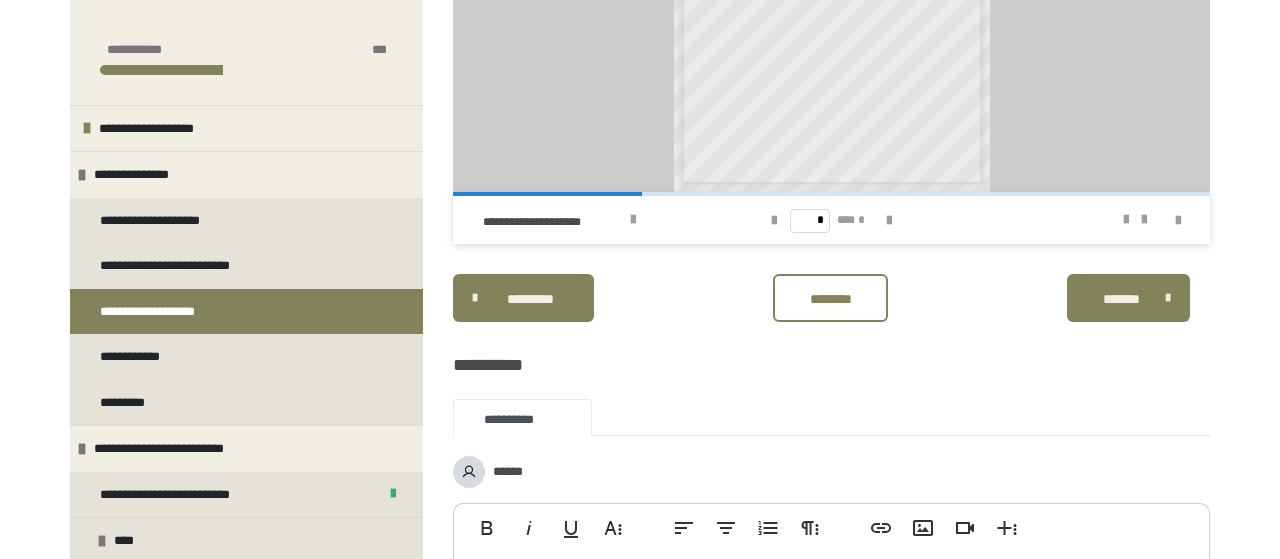 scroll, scrollTop: 1253, scrollLeft: 0, axis: vertical 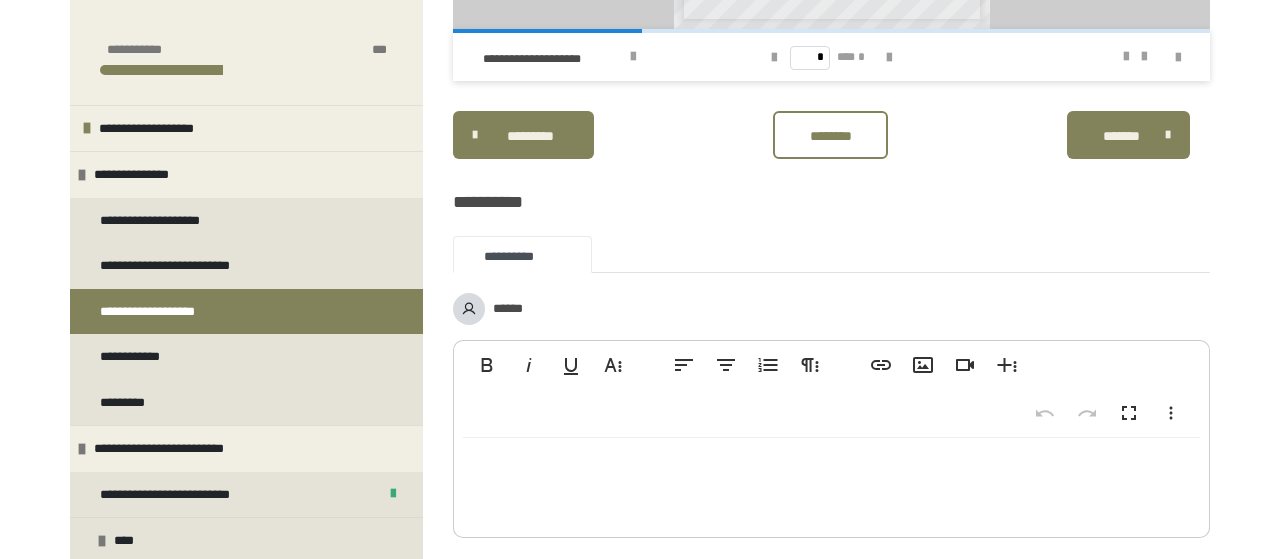 click on "*******" at bounding box center [1138, 135] 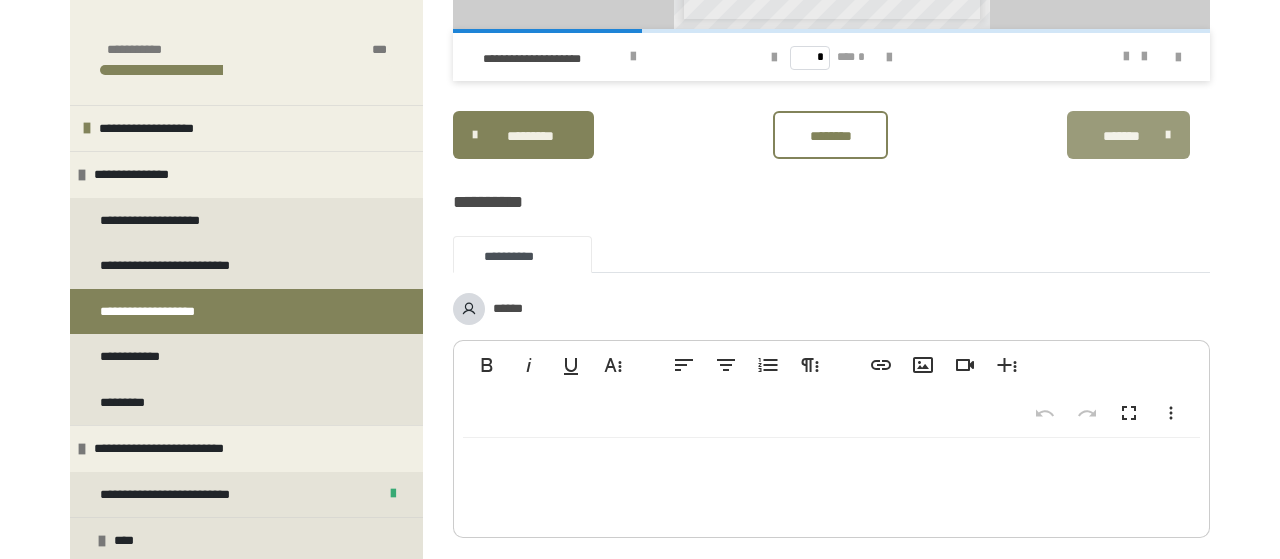 click on "*******" at bounding box center [1121, 136] 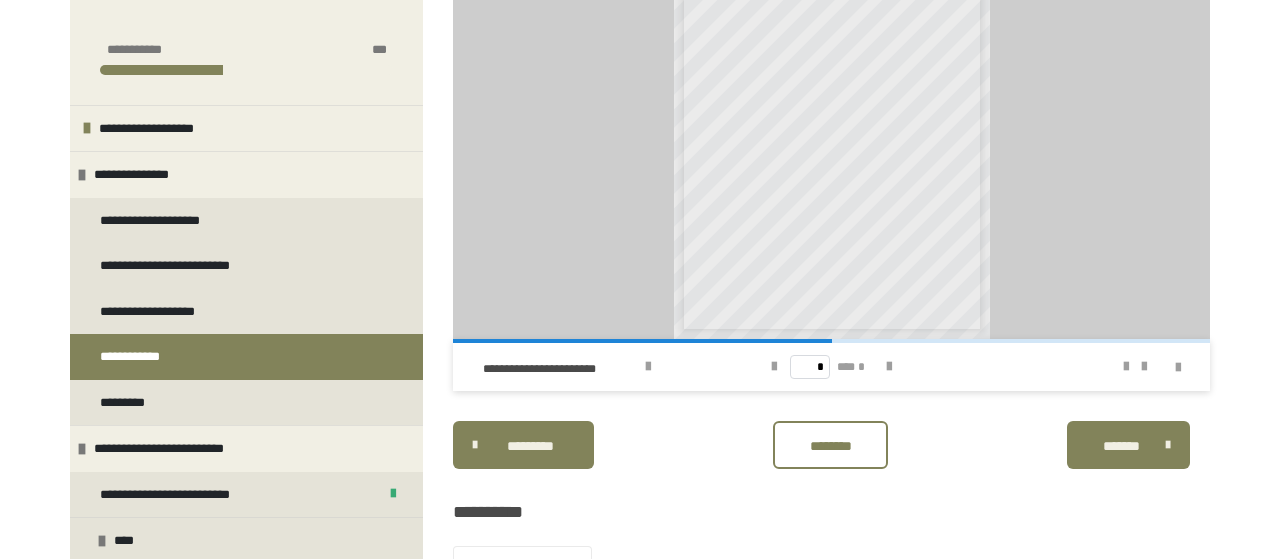 scroll, scrollTop: 776, scrollLeft: 0, axis: vertical 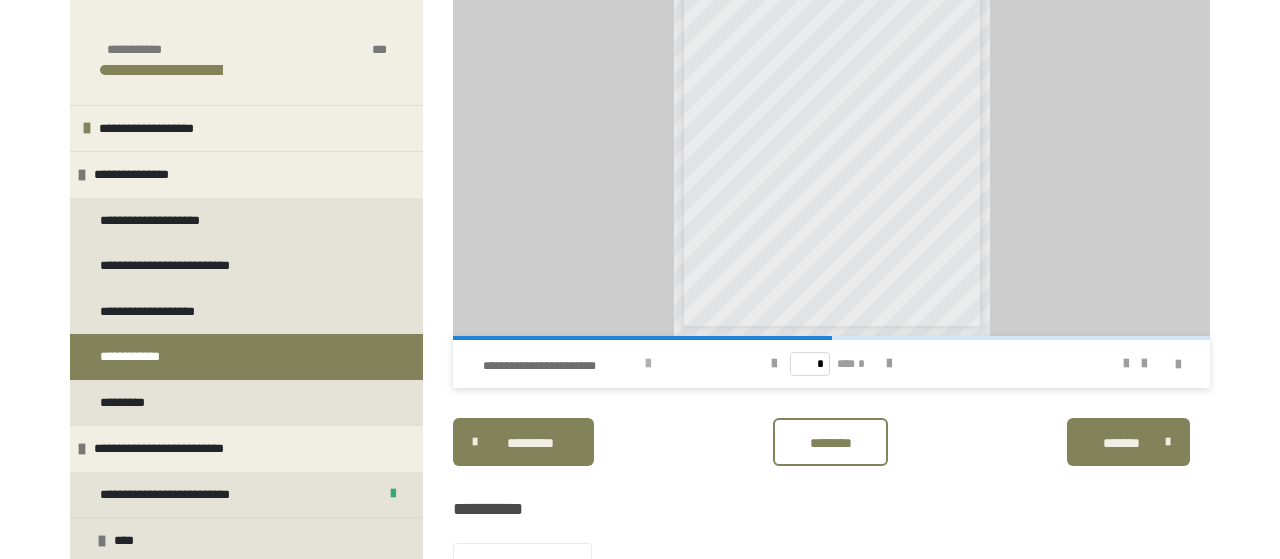 click at bounding box center (648, 364) 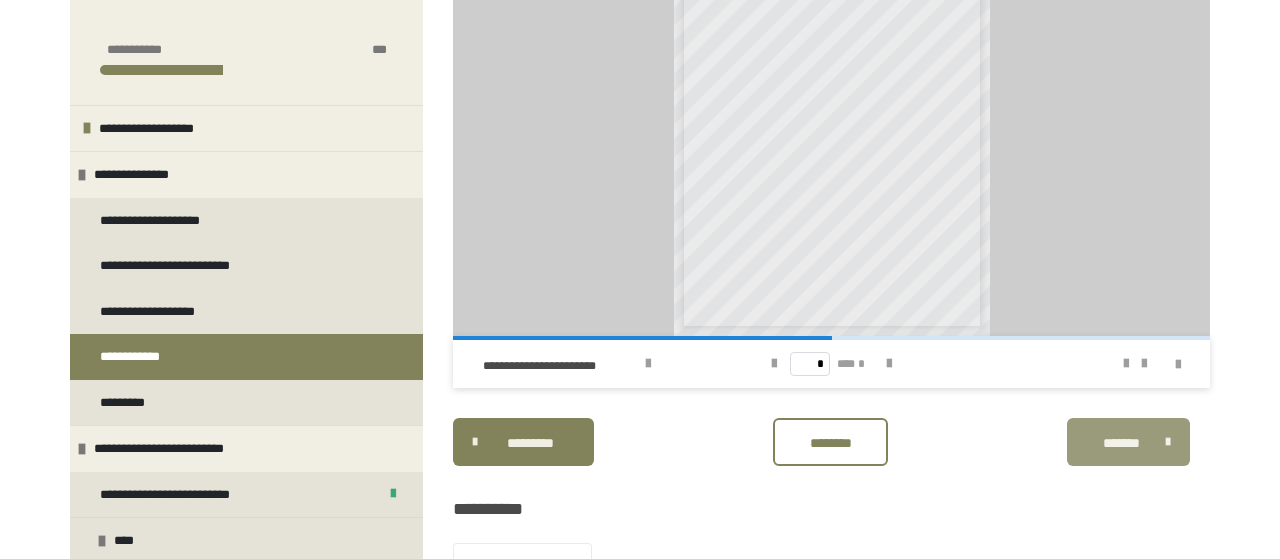 click on "*******" at bounding box center [1128, 442] 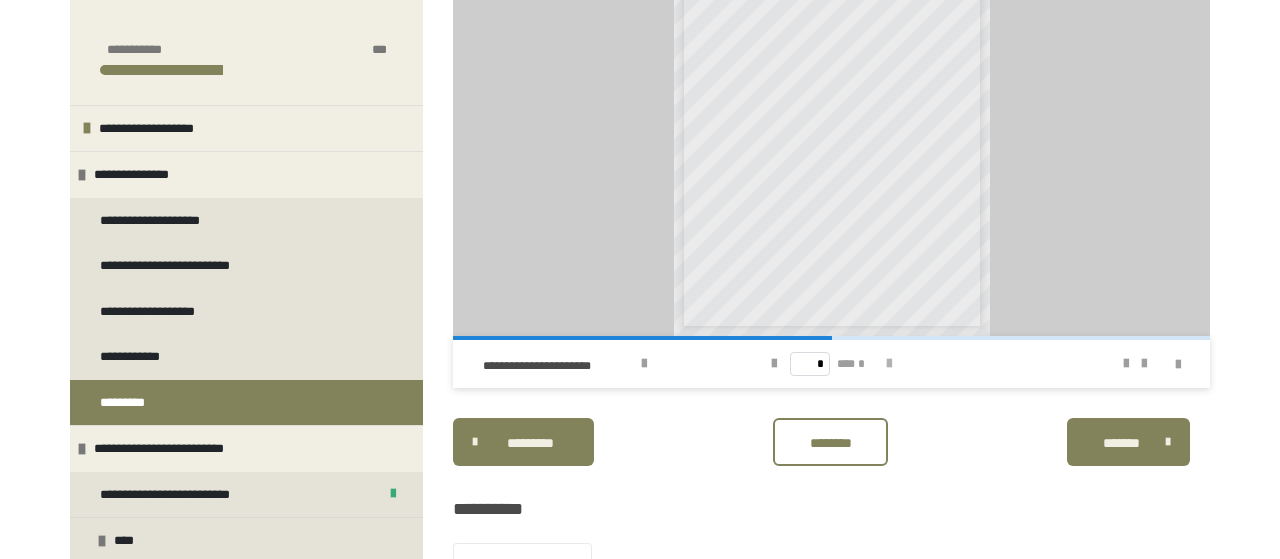 click at bounding box center (889, 364) 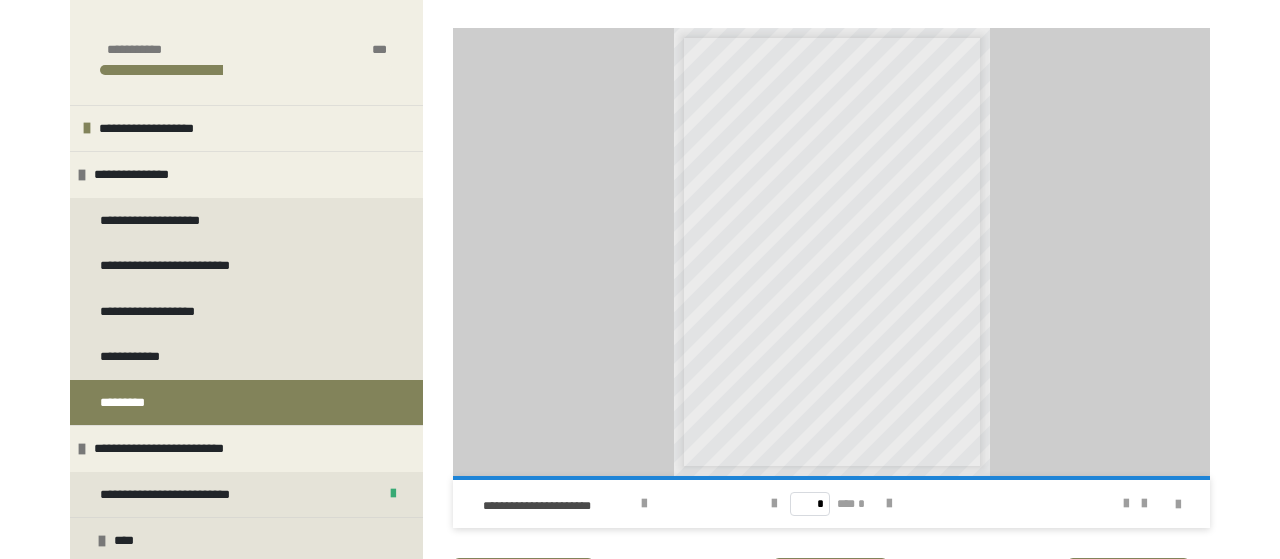 scroll, scrollTop: 670, scrollLeft: 0, axis: vertical 